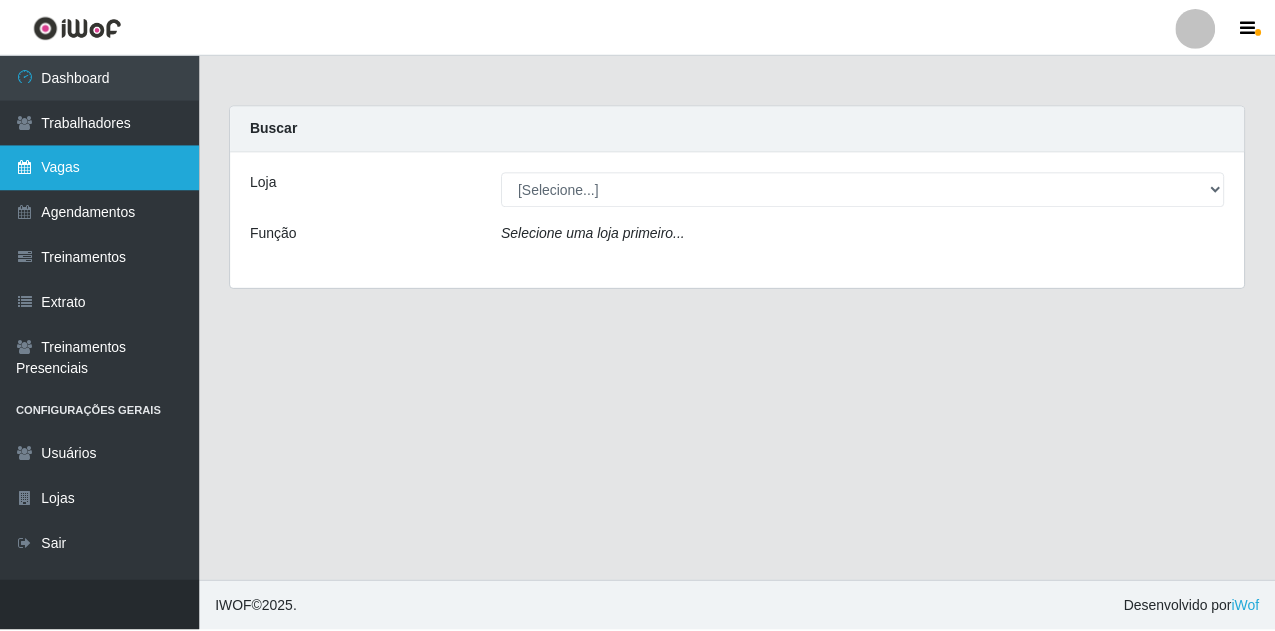 scroll, scrollTop: 0, scrollLeft: 0, axis: both 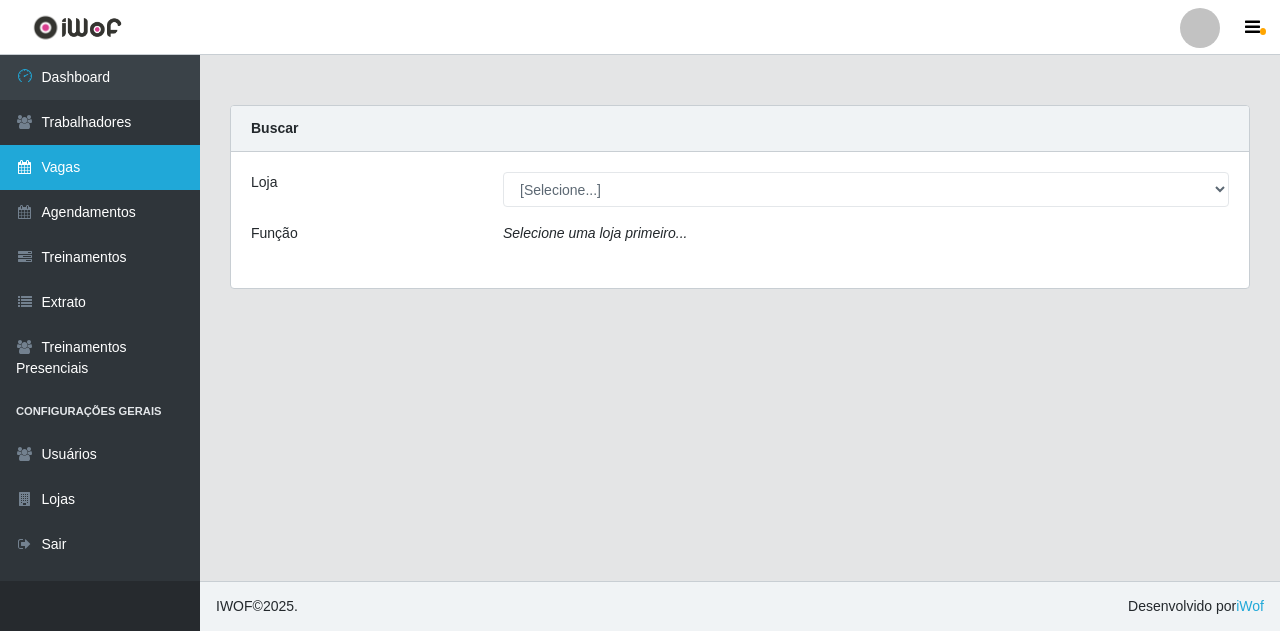 click on "Vagas" at bounding box center [100, 167] 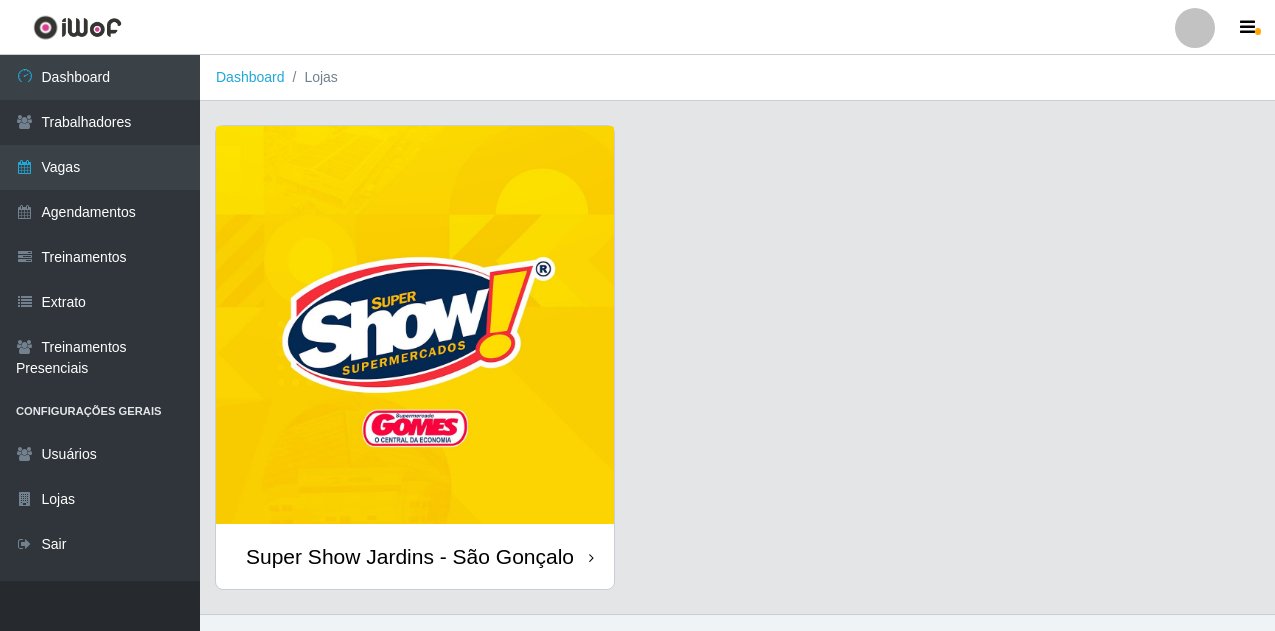 click at bounding box center (415, 325) 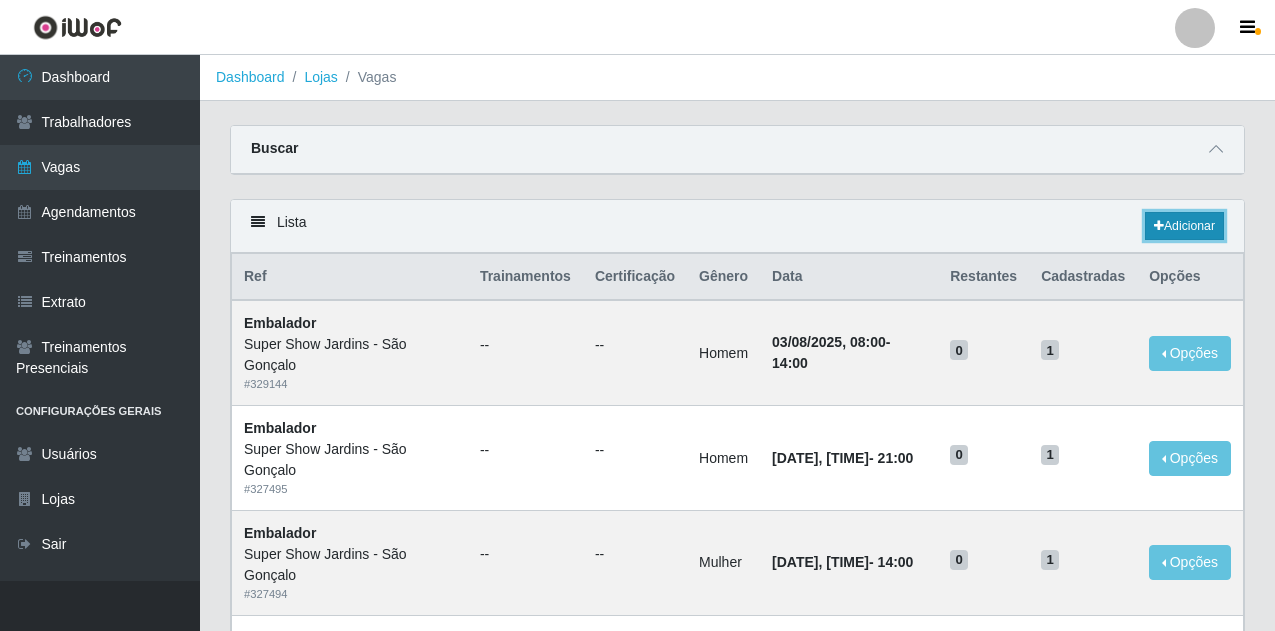 click on "Adicionar" at bounding box center [1184, 226] 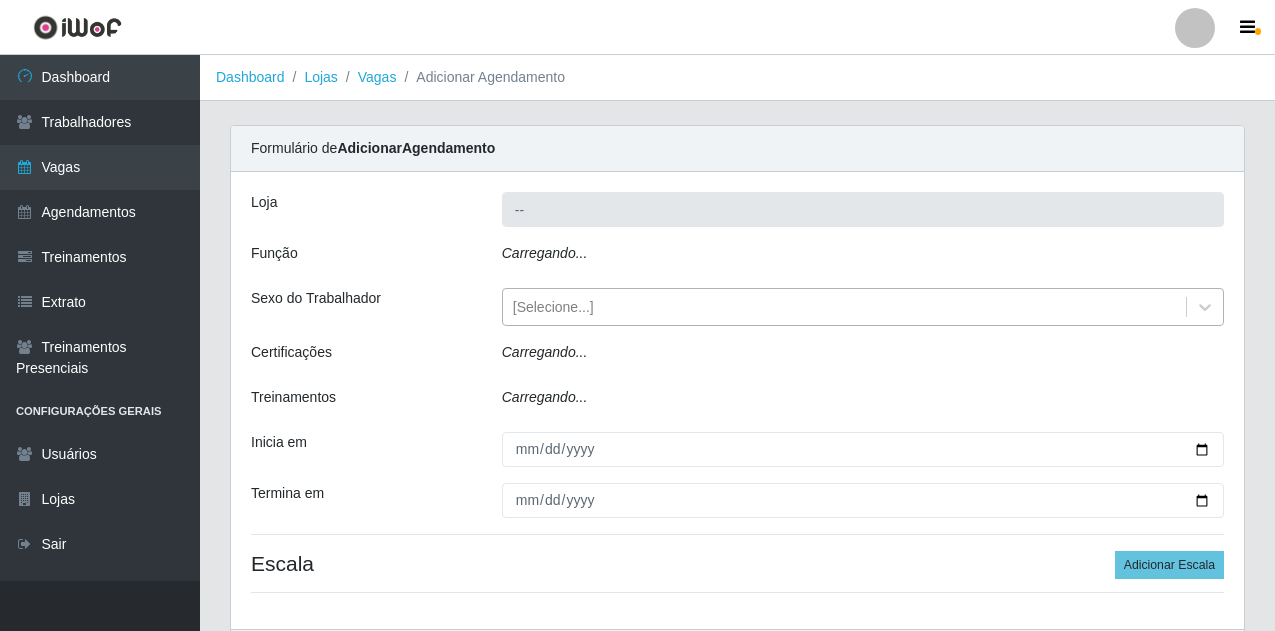 type on "Super Show Jardins - São Gonçalo" 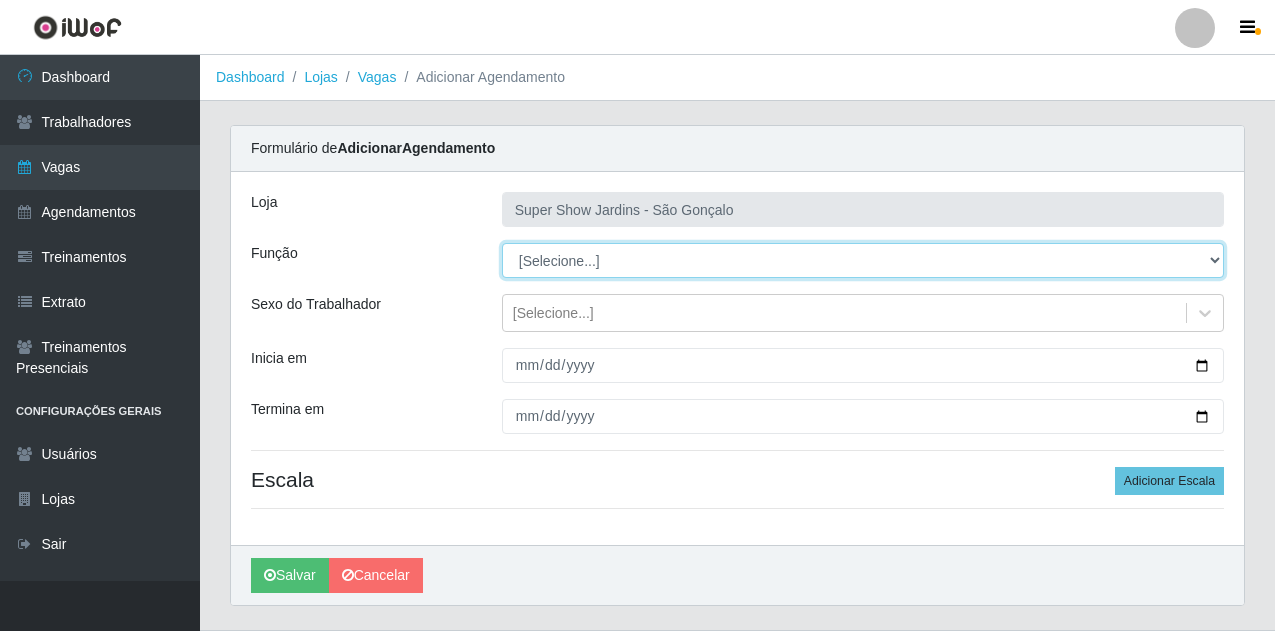 click on "[Selecione...] Auxiliar de Estacionamento Auxiliar de Estacionamento + Auxiliar de Estacionamento ++ Embalador Embalador + Embalador ++ Recepcionista Recepcionista + Recepcionista ++ Repositor Repositor + Repositor ++" at bounding box center (863, 260) 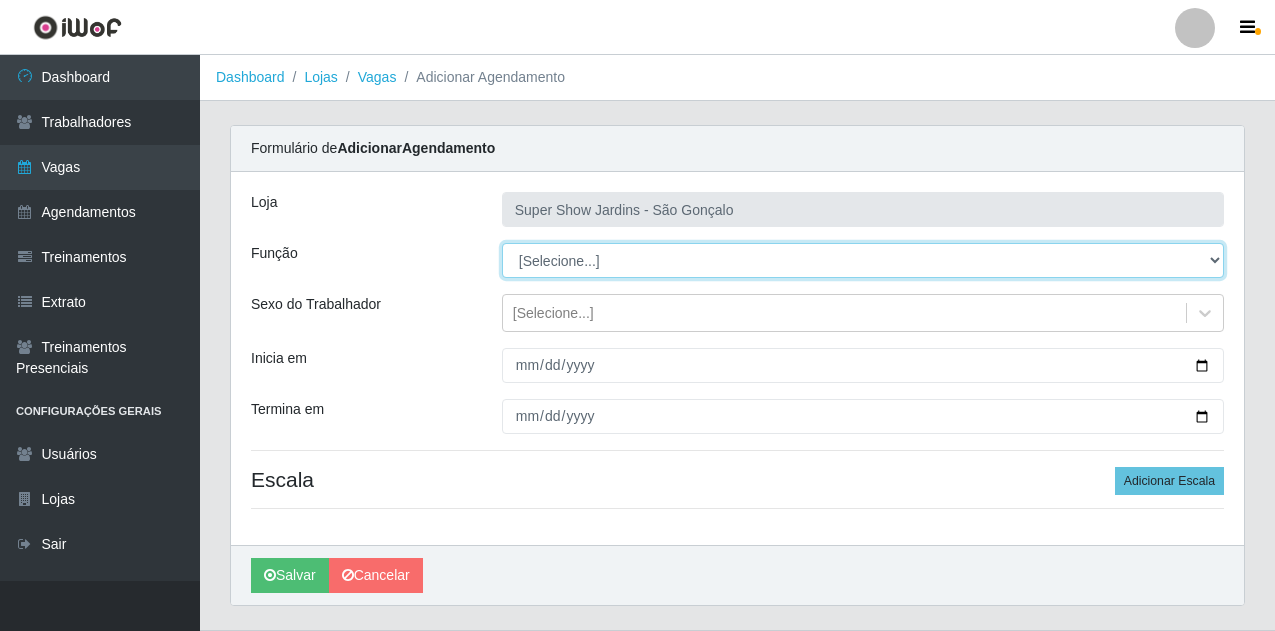 select on "1" 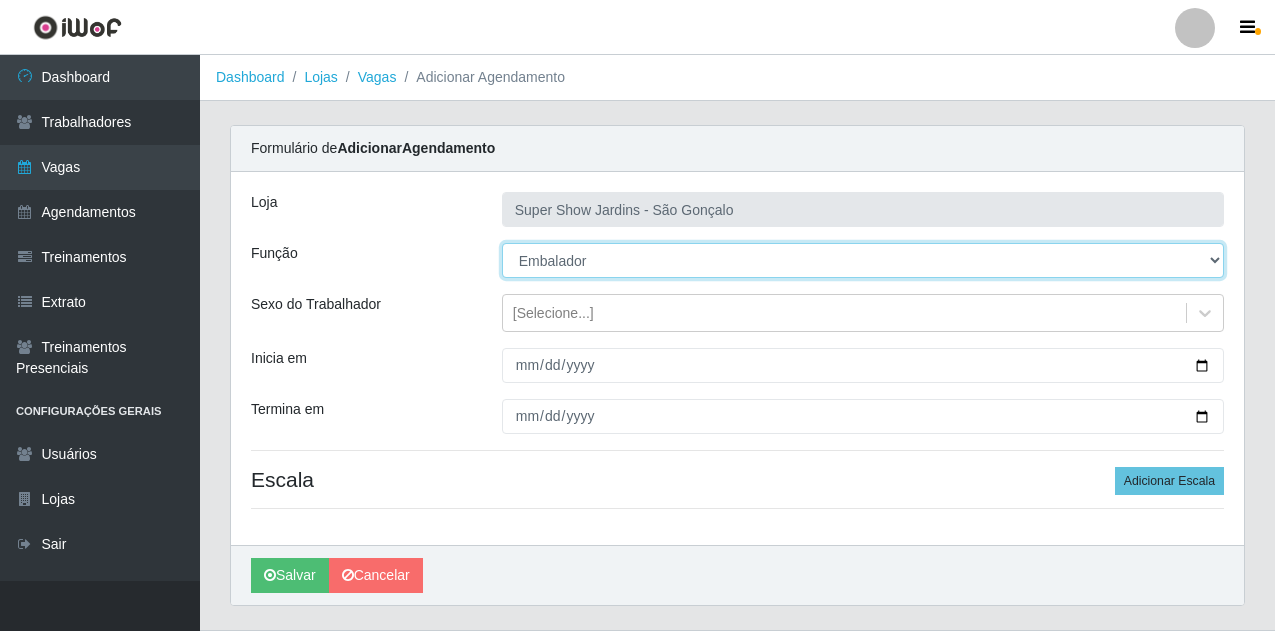 click on "[Selecione...] Auxiliar de Estacionamento Auxiliar de Estacionamento + Auxiliar de Estacionamento ++ Embalador Embalador + Embalador ++ Recepcionista Recepcionista + Recepcionista ++ Repositor Repositor + Repositor ++" at bounding box center (863, 260) 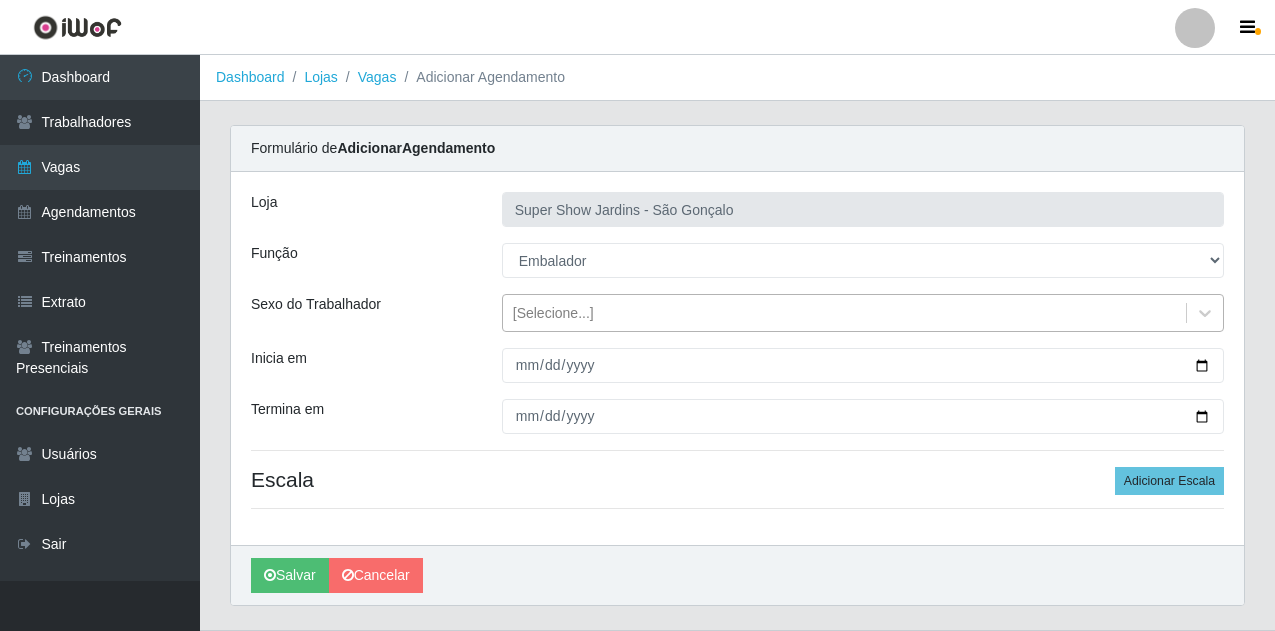 click on "[Selecione...]" at bounding box center (553, 313) 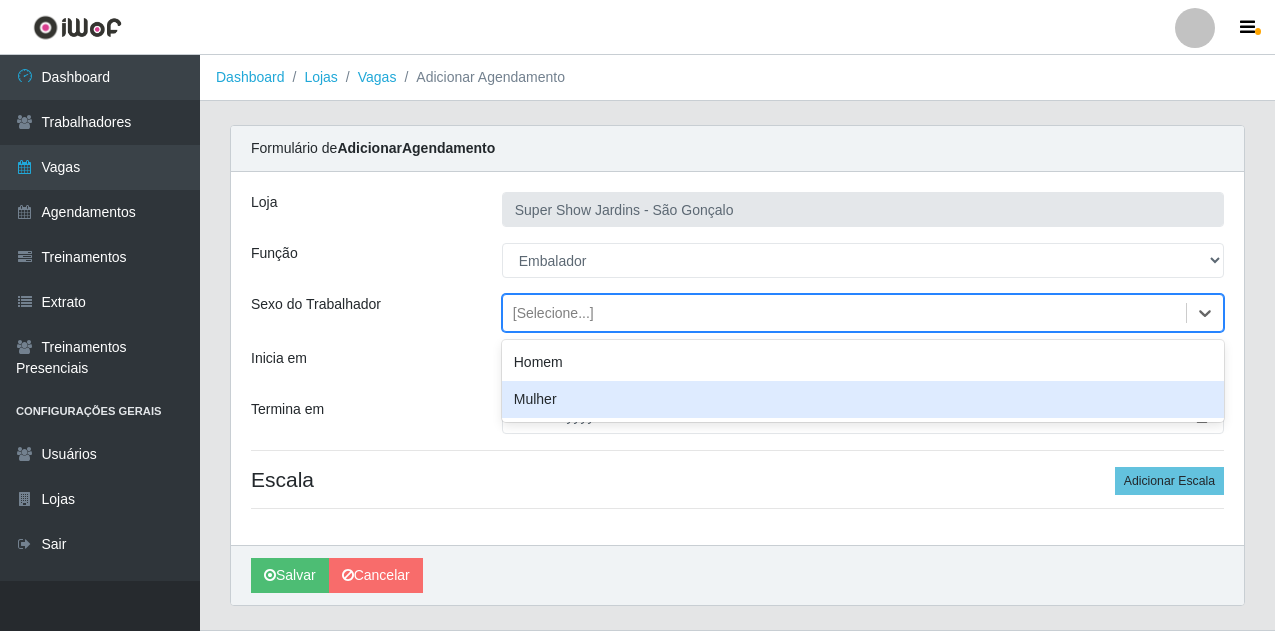 click on "Mulher" at bounding box center (863, 399) 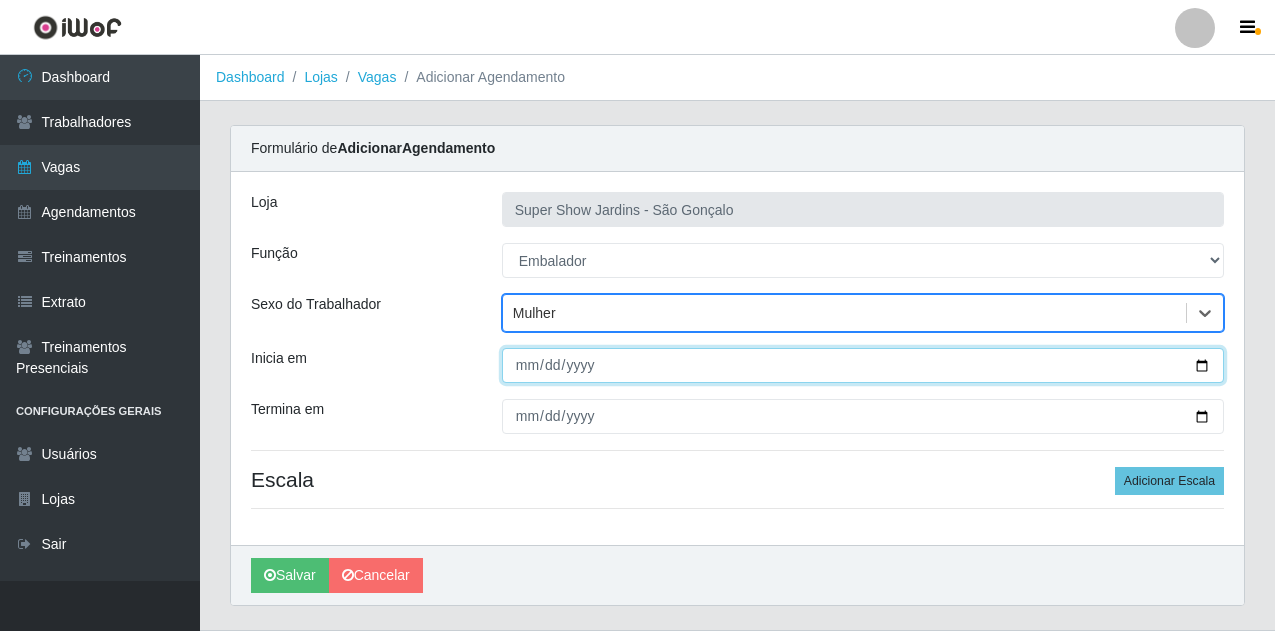 click on "Inicia em" at bounding box center (863, 365) 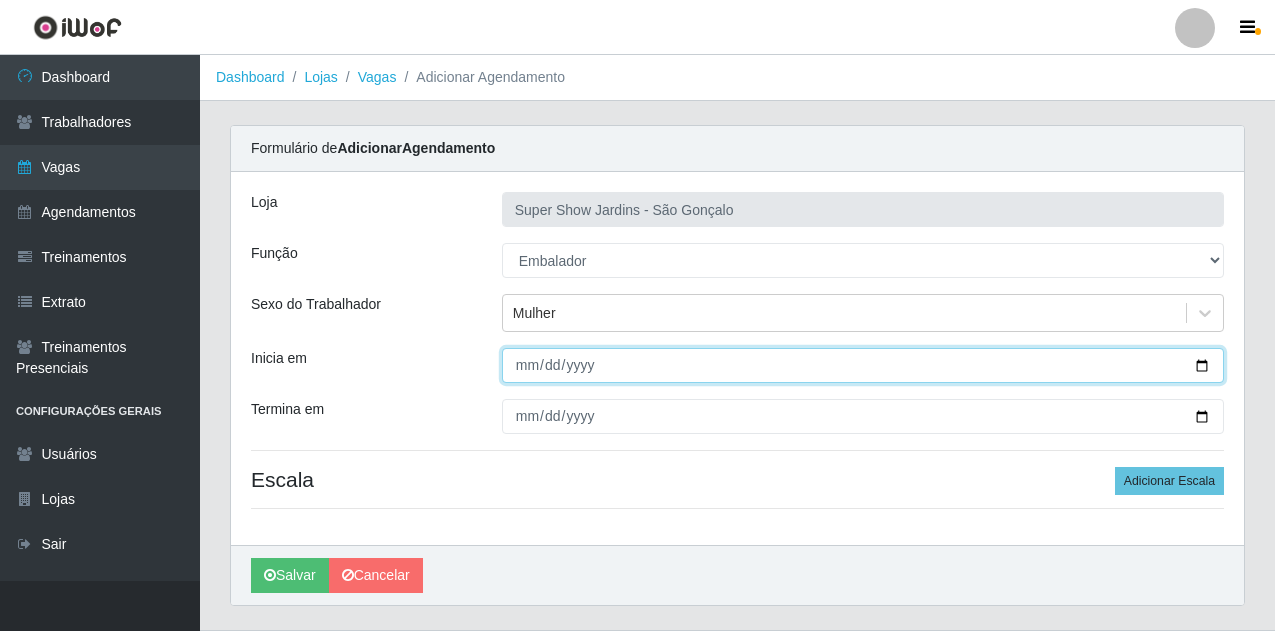 click on "Inicia em" at bounding box center [863, 365] 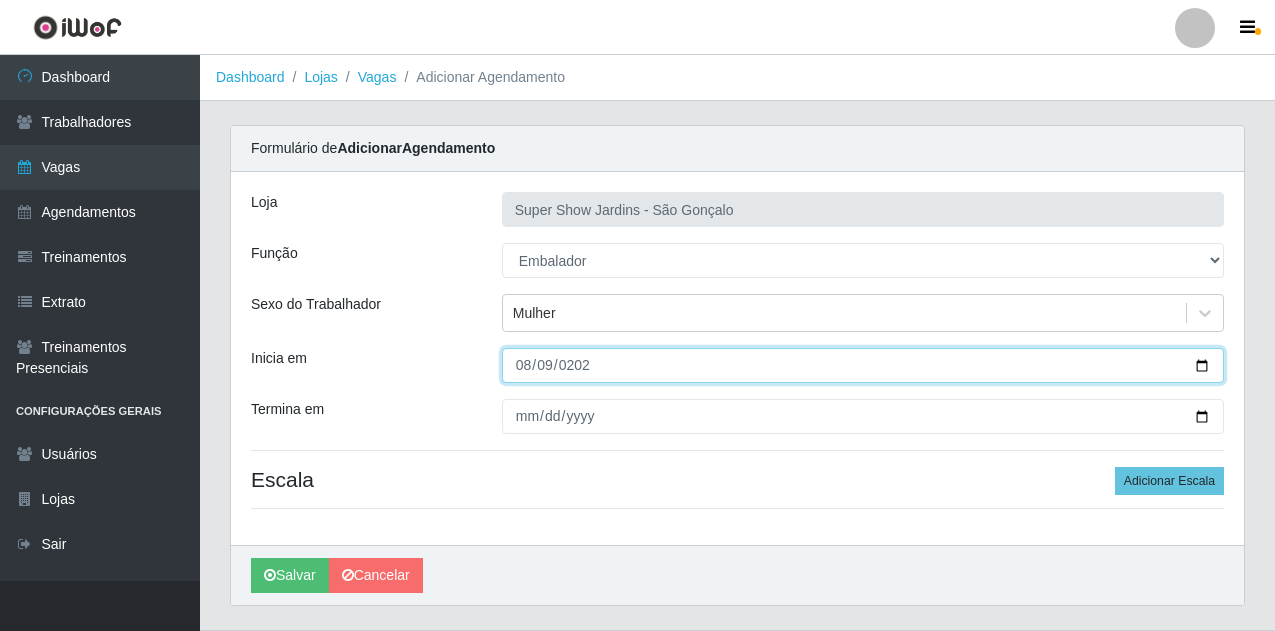 type on "2025-08-09" 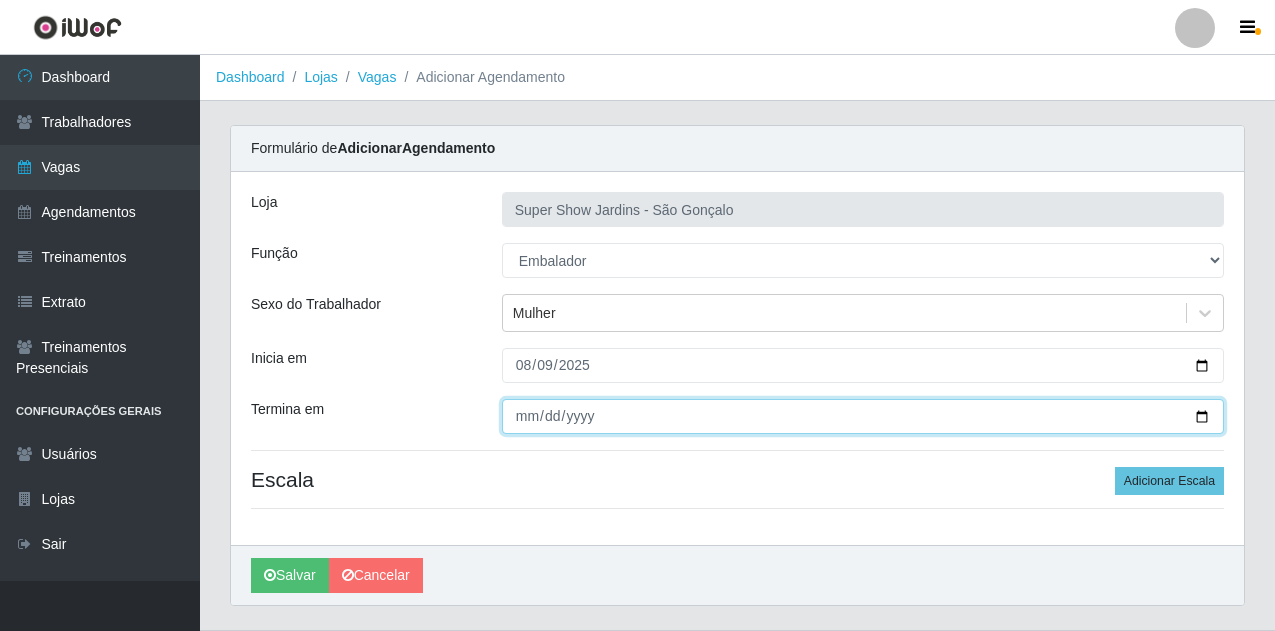 click on "Termina em" at bounding box center [863, 416] 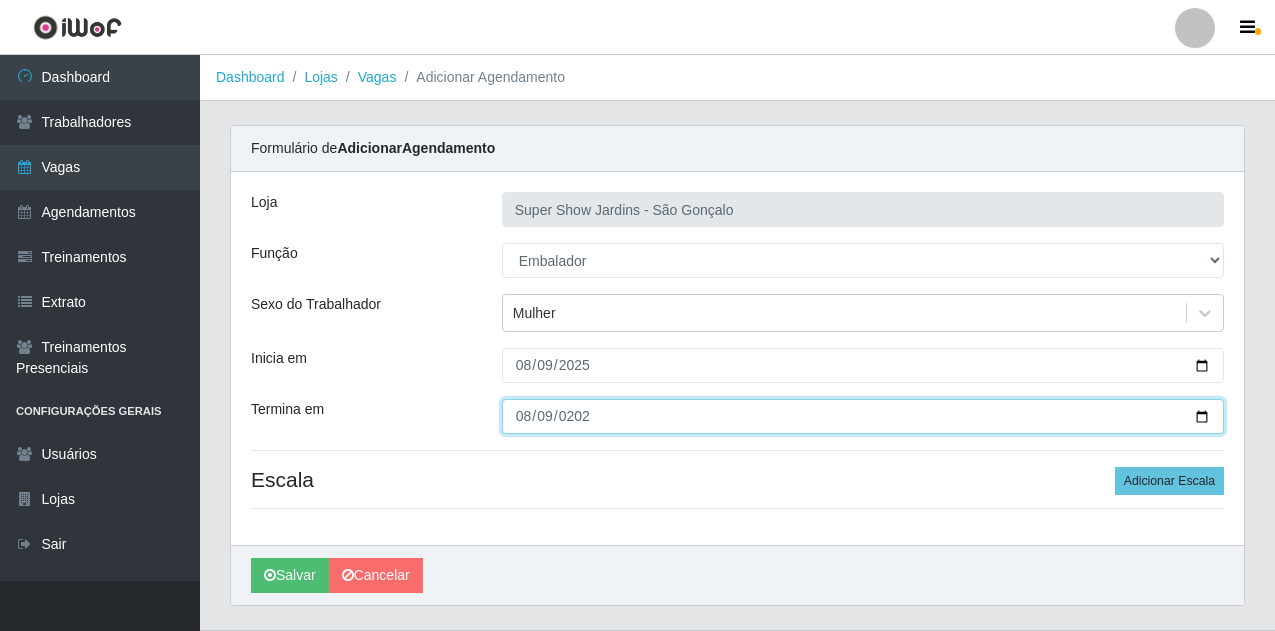 type on "2025-08-09" 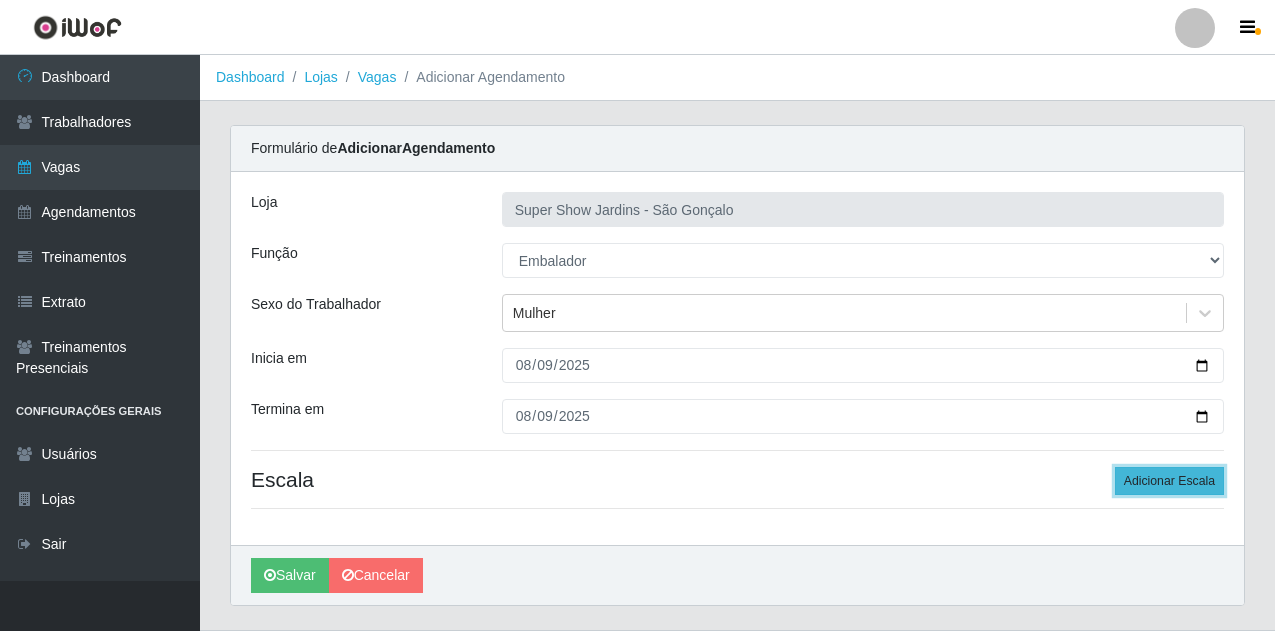 click on "Adicionar Escala" at bounding box center (1169, 481) 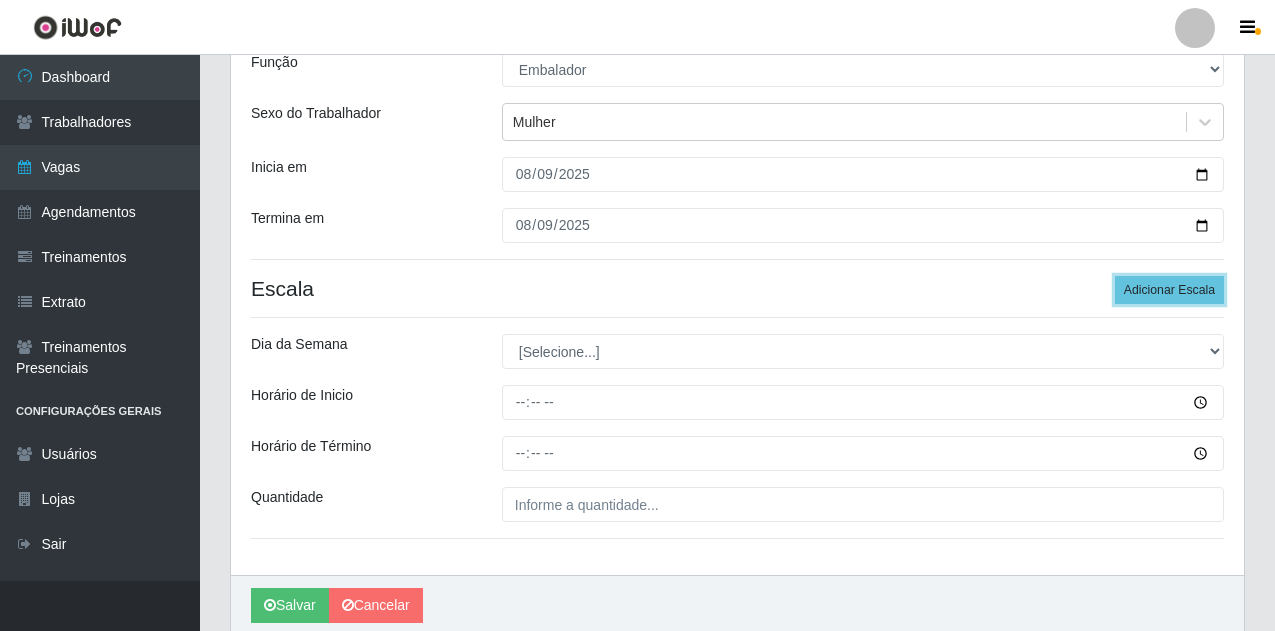 scroll, scrollTop: 200, scrollLeft: 0, axis: vertical 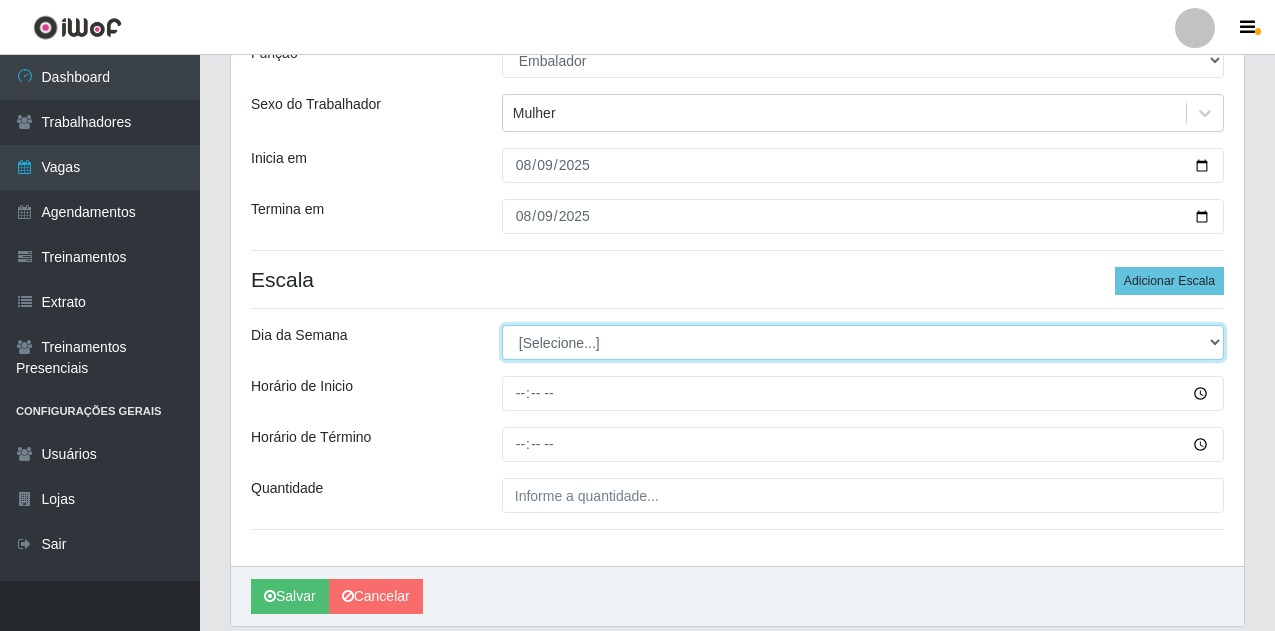 click on "[Selecione...] Segunda Terça Quarta Quinta Sexta Sábado Domingo" at bounding box center [863, 342] 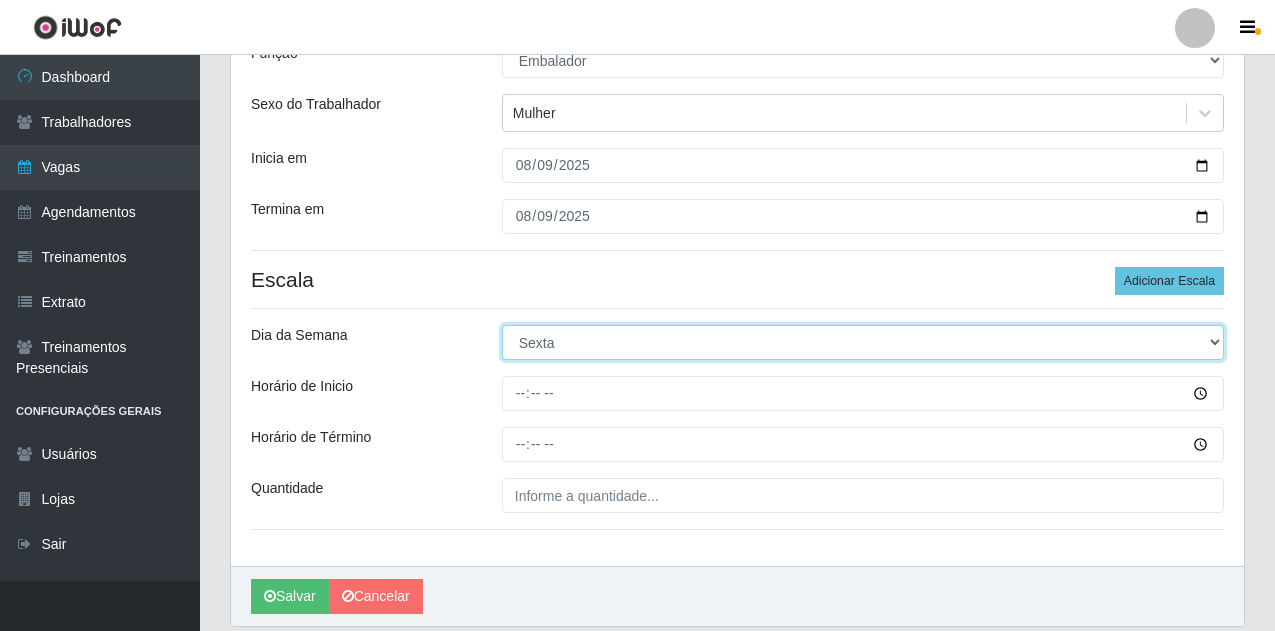 click on "[Selecione...] Segunda Terça Quarta Quinta Sexta Sábado Domingo" at bounding box center [863, 342] 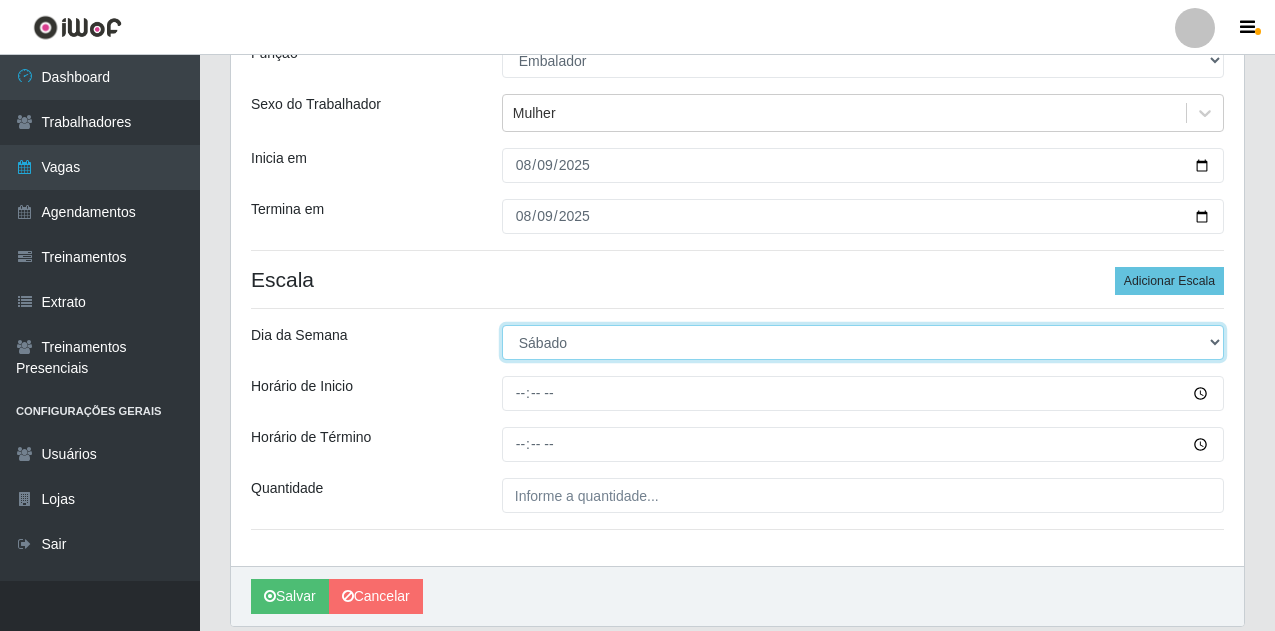 click on "[Selecione...] Segunda Terça Quarta Quinta Sexta Sábado Domingo" at bounding box center (863, 342) 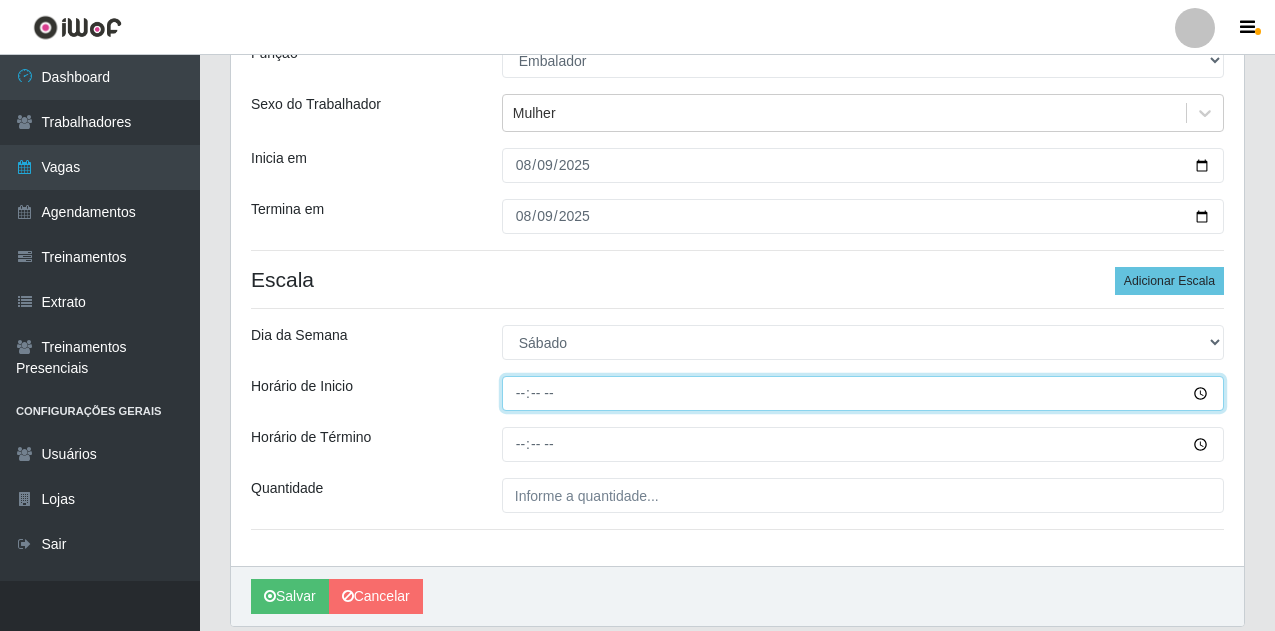 click on "Horário de Inicio" at bounding box center [863, 393] 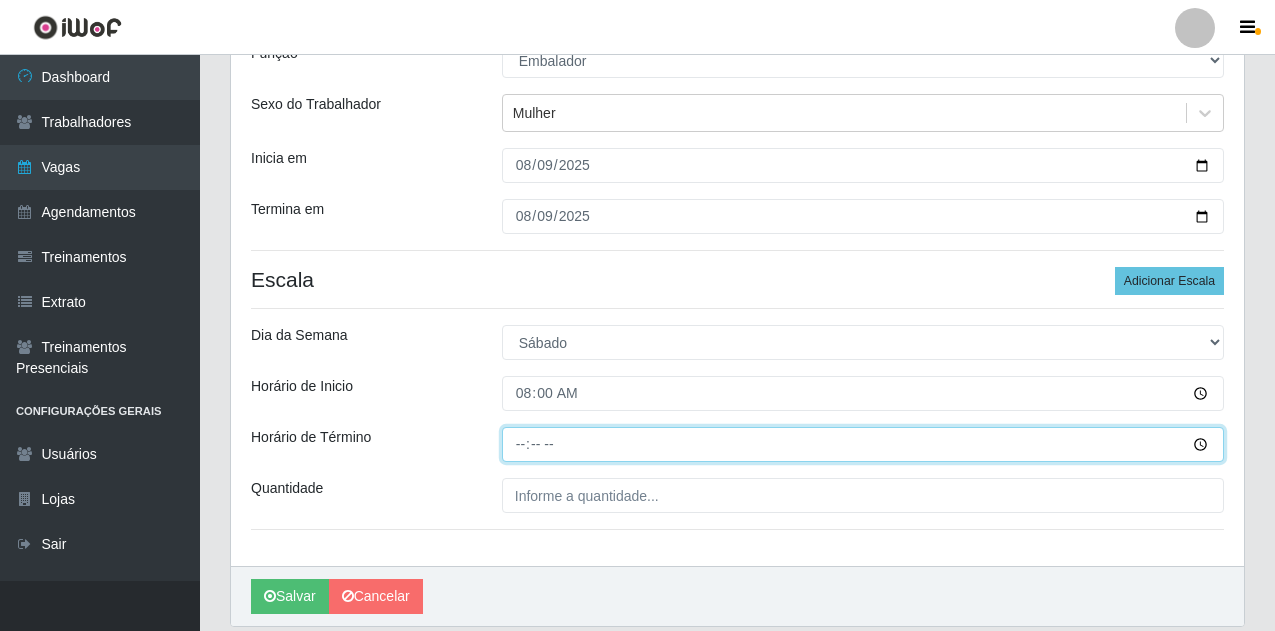 click on "Horário de Término" at bounding box center (863, 444) 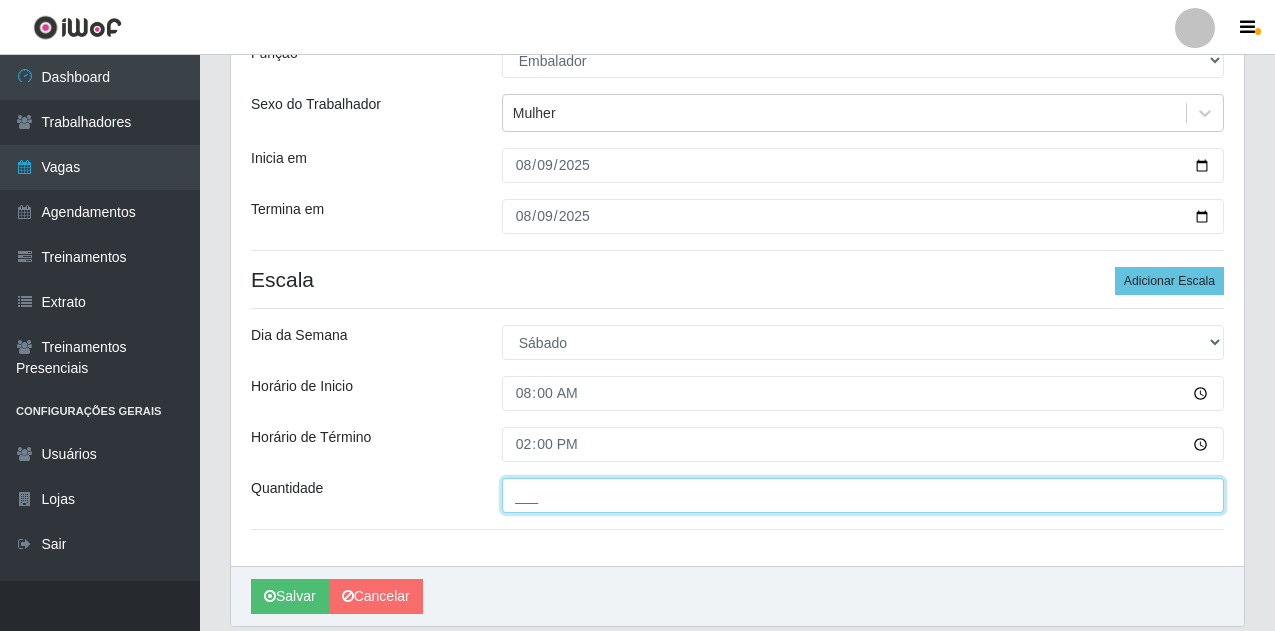 click on "___" at bounding box center [863, 495] 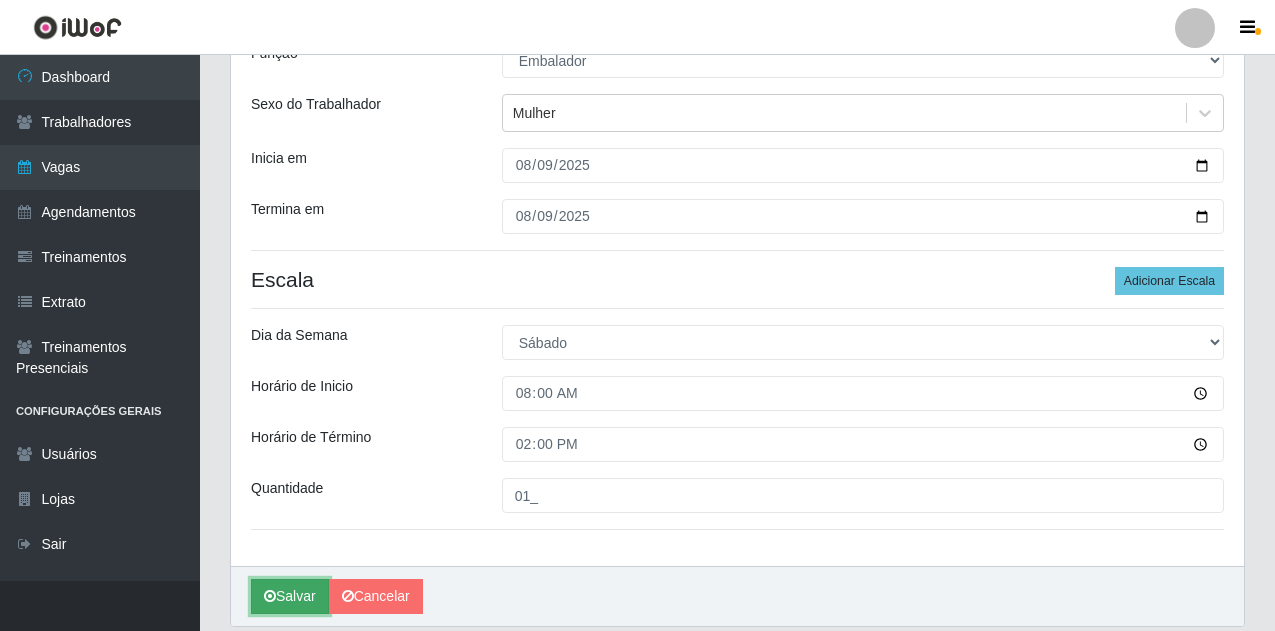 click on "Salvar" at bounding box center [290, 596] 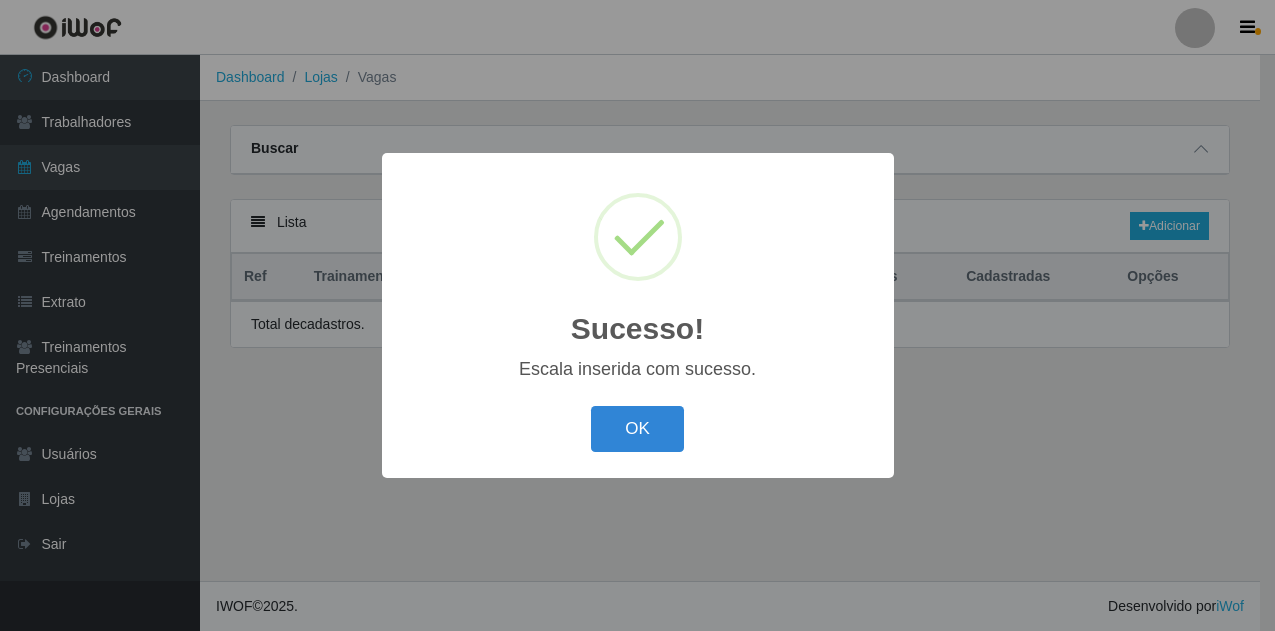 scroll, scrollTop: 0, scrollLeft: 0, axis: both 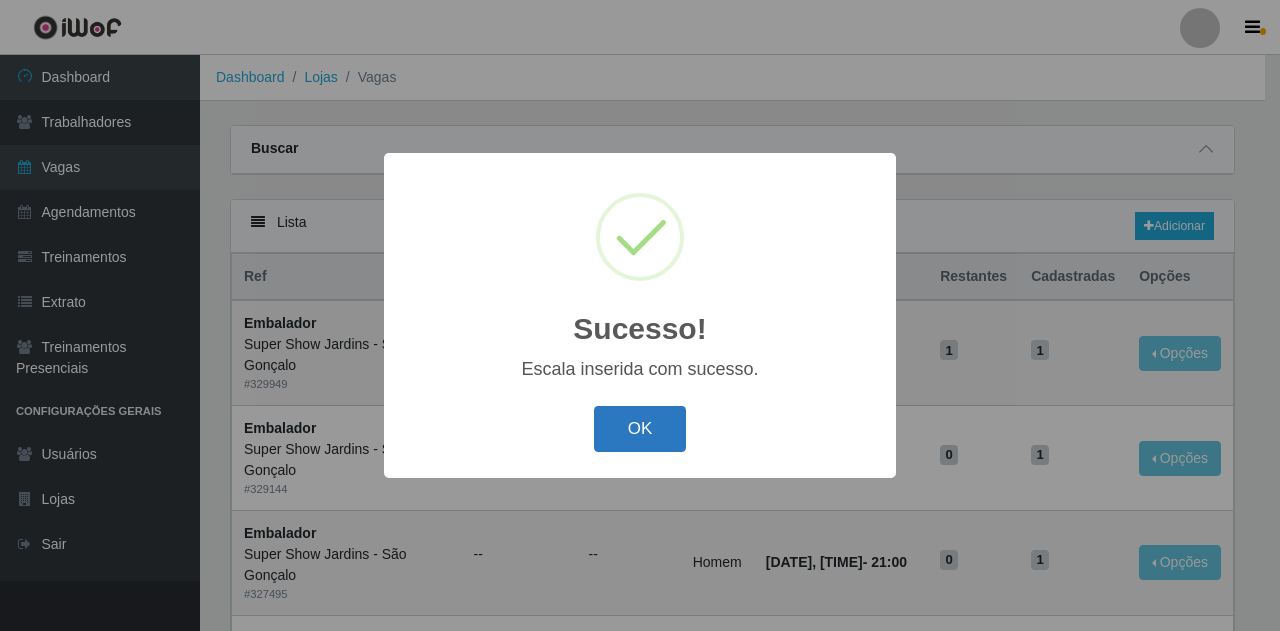 click on "OK" at bounding box center [640, 429] 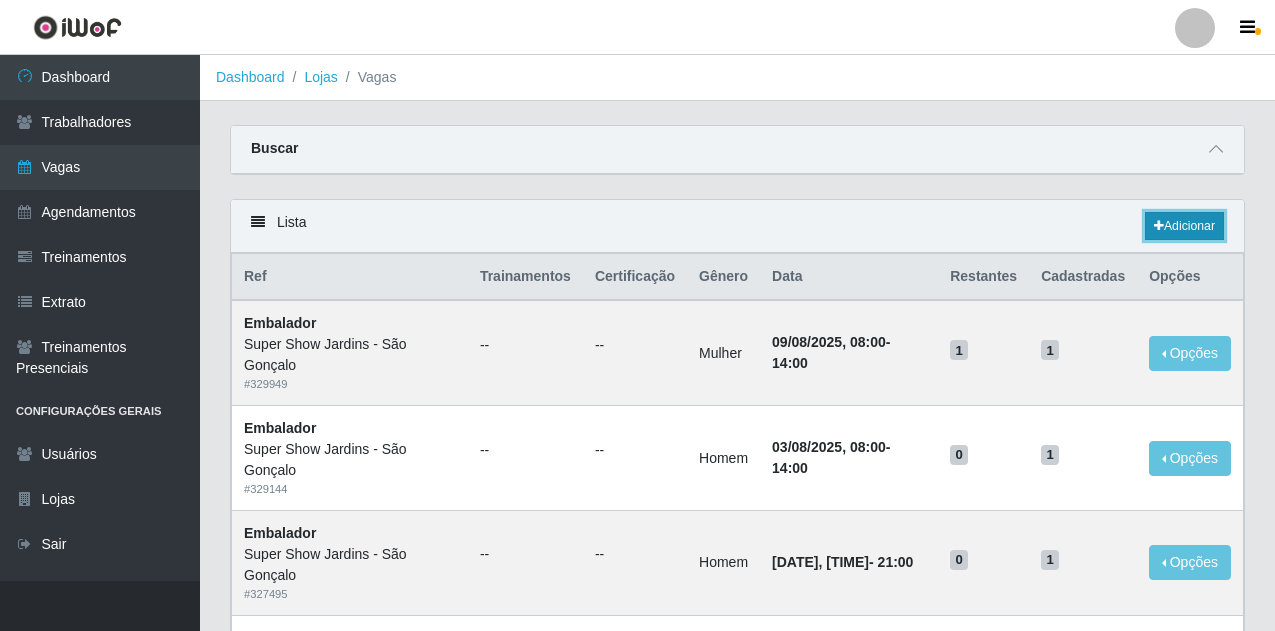 click on "Adicionar" at bounding box center (1184, 226) 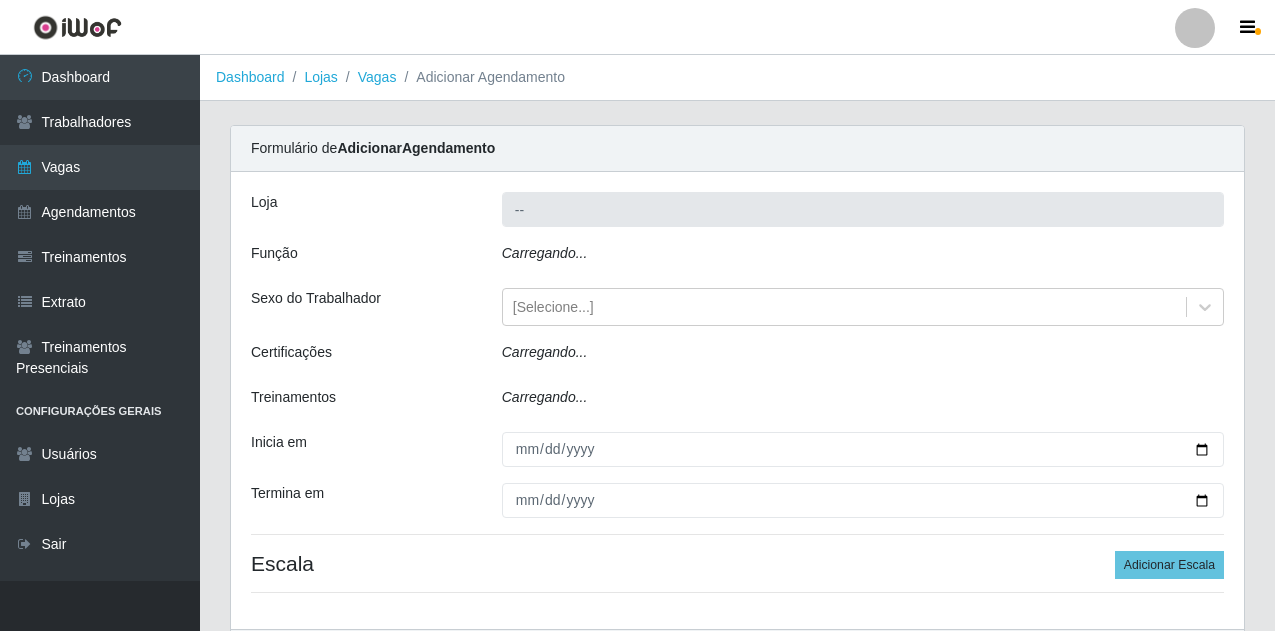 type on "Super Show Jardins - São Gonçalo" 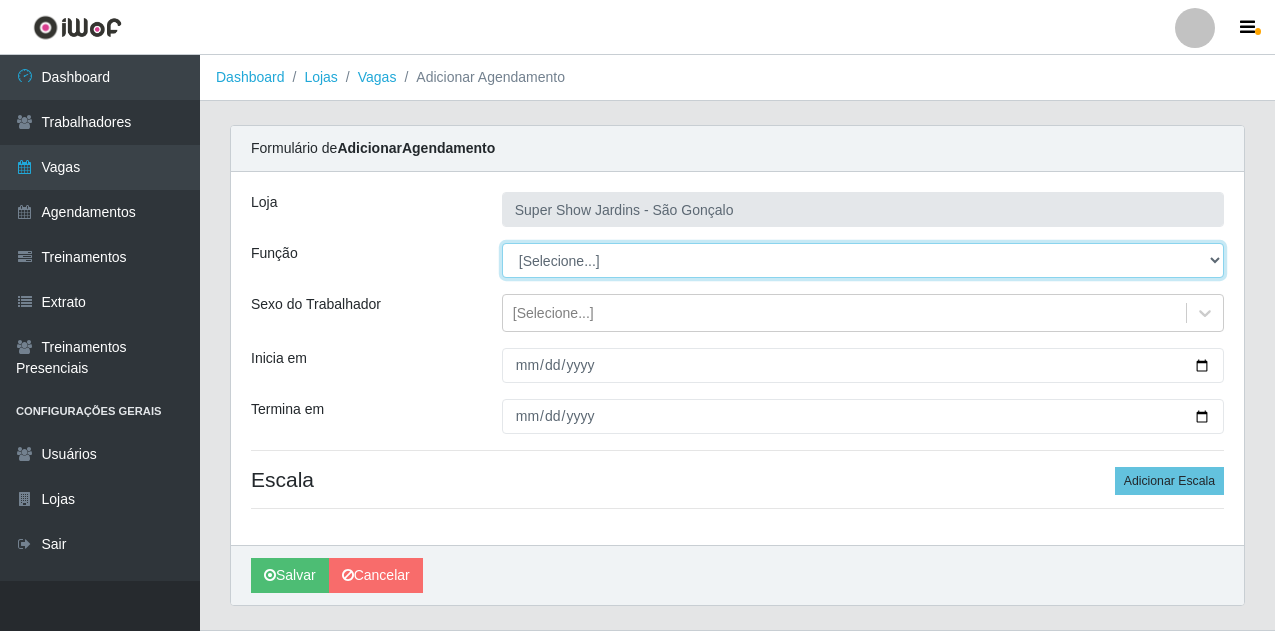 click on "[Selecione...] Auxiliar de Estacionamento Auxiliar de Estacionamento + Auxiliar de Estacionamento ++ Embalador Embalador + Embalador ++ Recepcionista Recepcionista + Recepcionista ++ Repositor Repositor + Repositor ++" at bounding box center [863, 260] 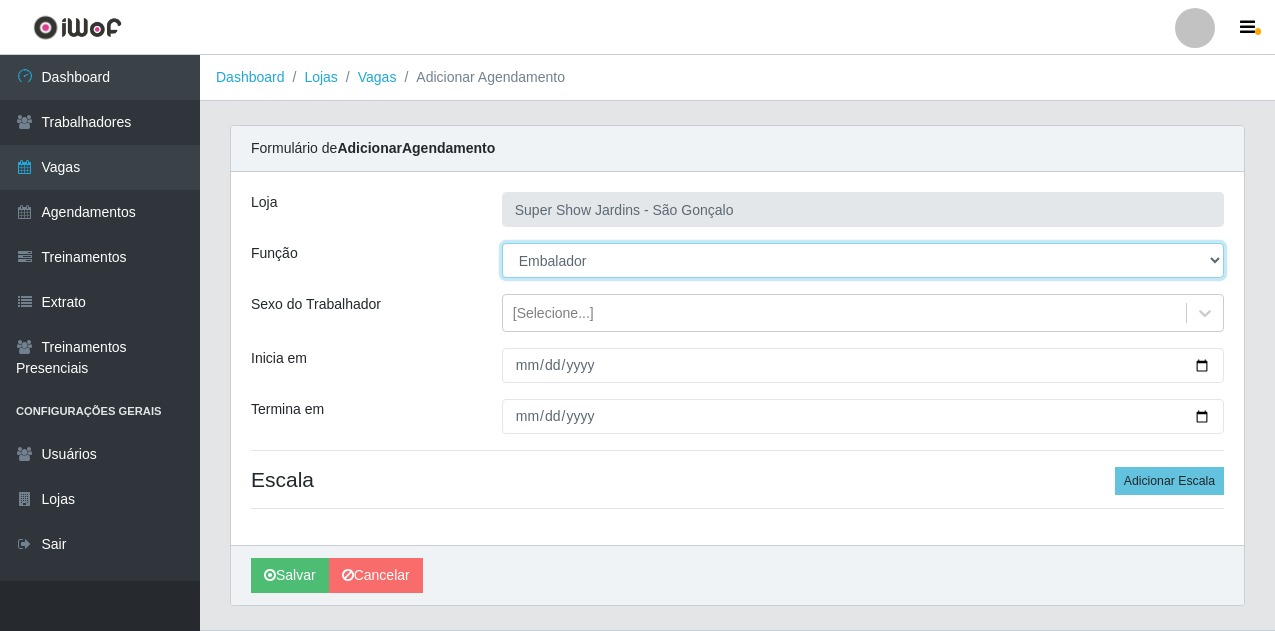 click on "[Selecione...] Auxiliar de Estacionamento Auxiliar de Estacionamento + Auxiliar de Estacionamento ++ Embalador Embalador + Embalador ++ Recepcionista Recepcionista + Recepcionista ++ Repositor Repositor + Repositor ++" at bounding box center (863, 260) 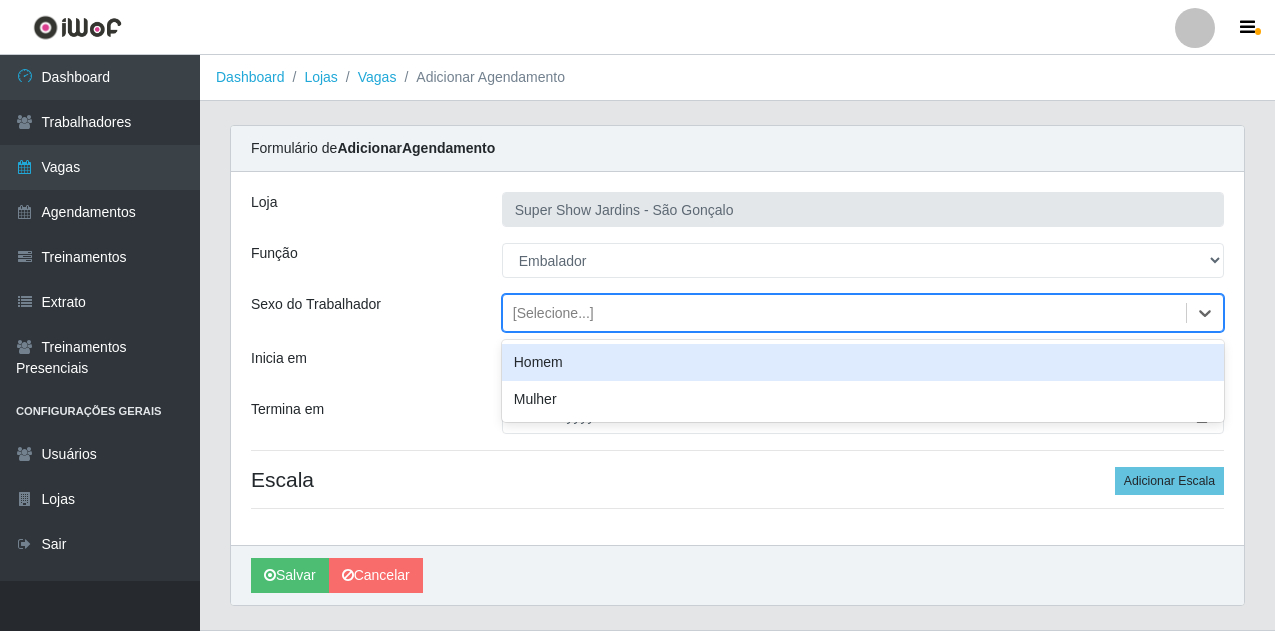 click on "[Selecione...]" at bounding box center [844, 313] 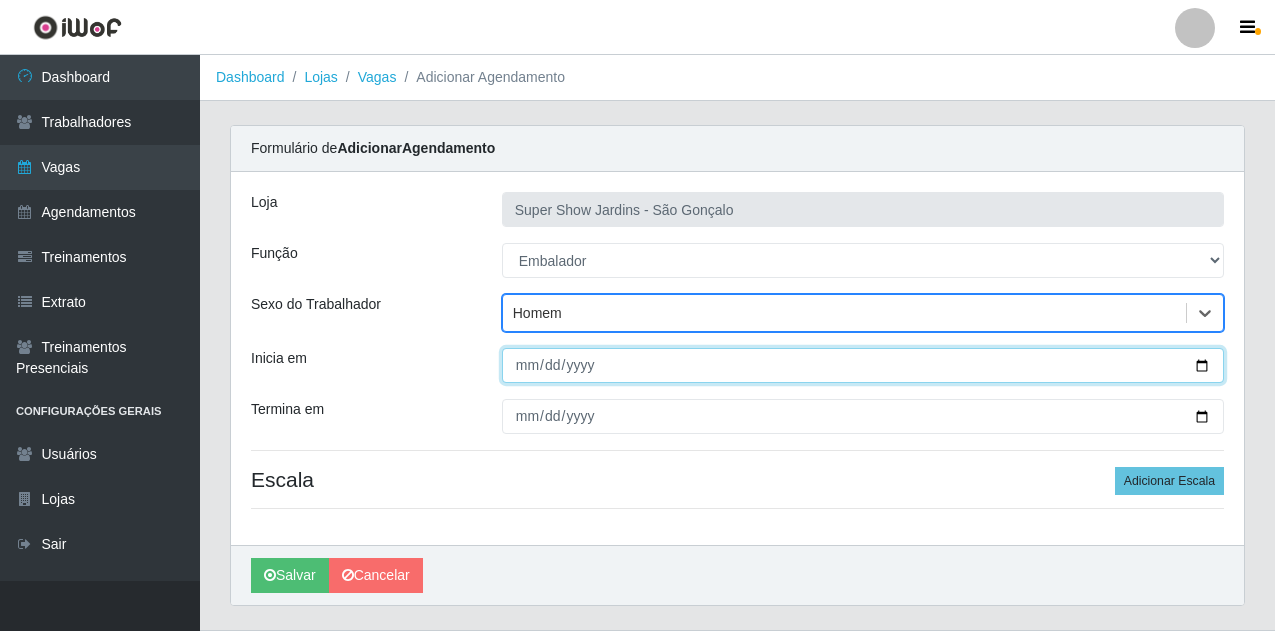click on "Inicia em" at bounding box center (863, 365) 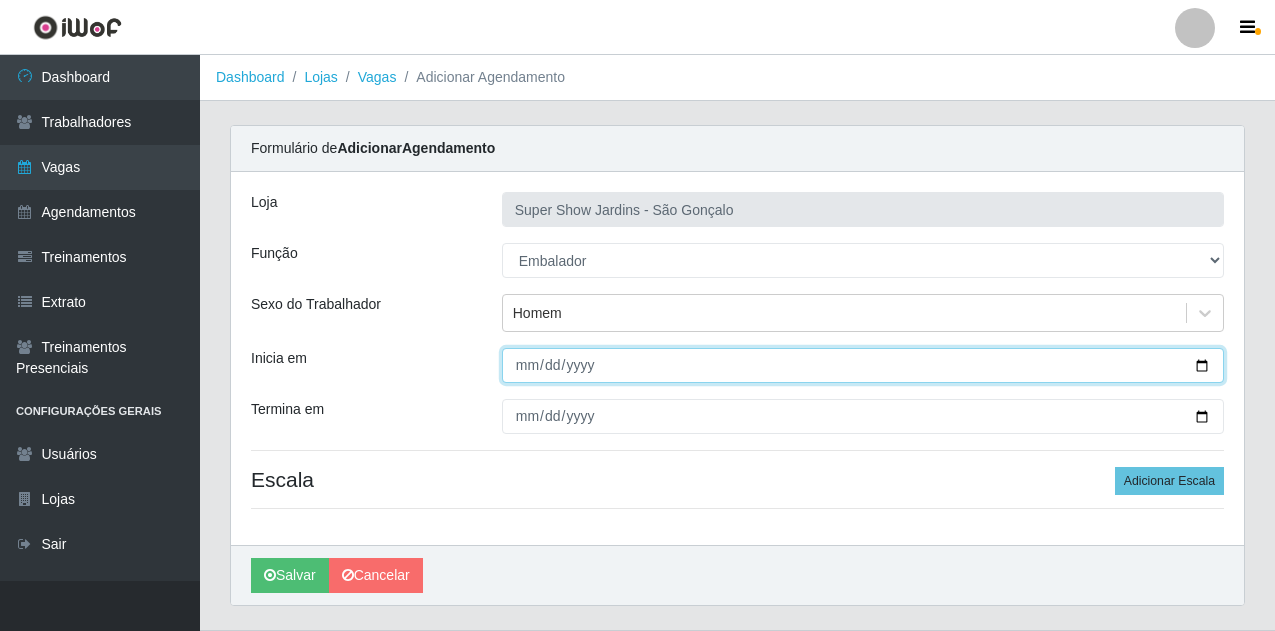 click on "Inicia em" at bounding box center (863, 365) 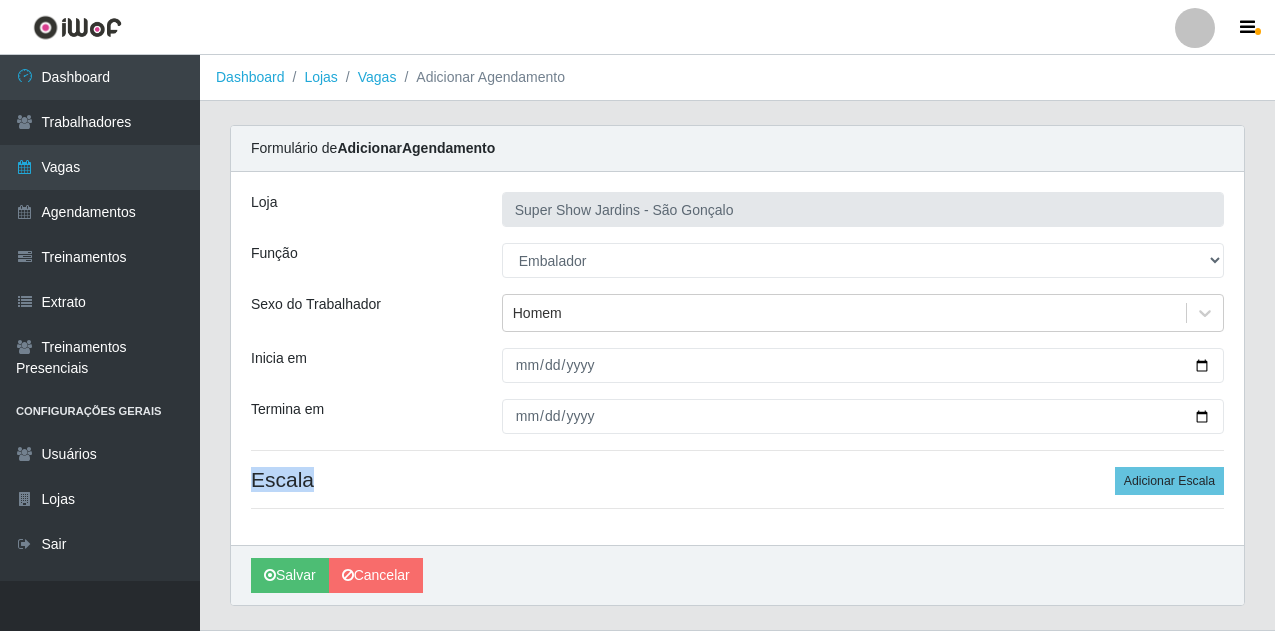 click on "Loja Super Show Jardins - São Gonçalo Função [Selecione...] Auxiliar de Estacionamento Auxiliar de Estacionamento + Auxiliar de Estacionamento ++ Embalador Embalador + Embalador ++ Recepcionista Recepcionista + Recepcionista ++ Repositor Repositor + Repositor ++ Sexo do Trabalhador Homem Inicia em Termina em Escala Adicionar Escala" at bounding box center [737, 358] 